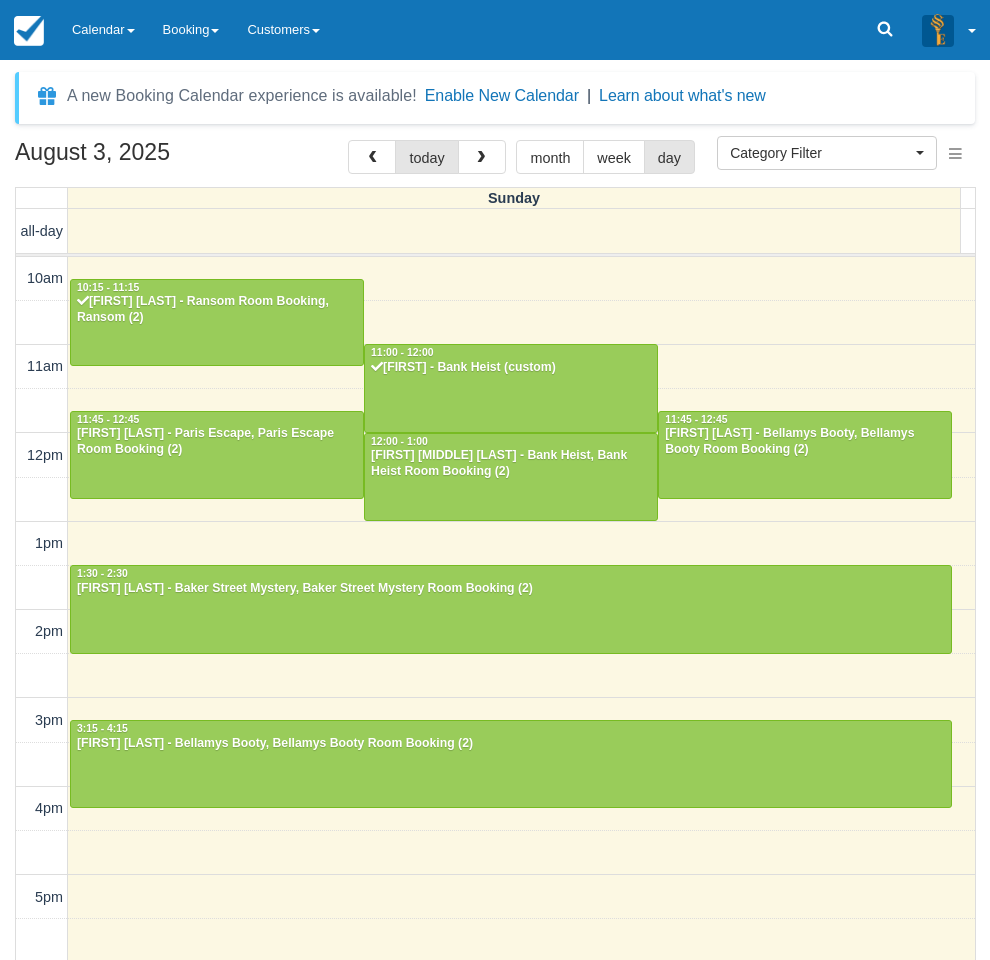 select 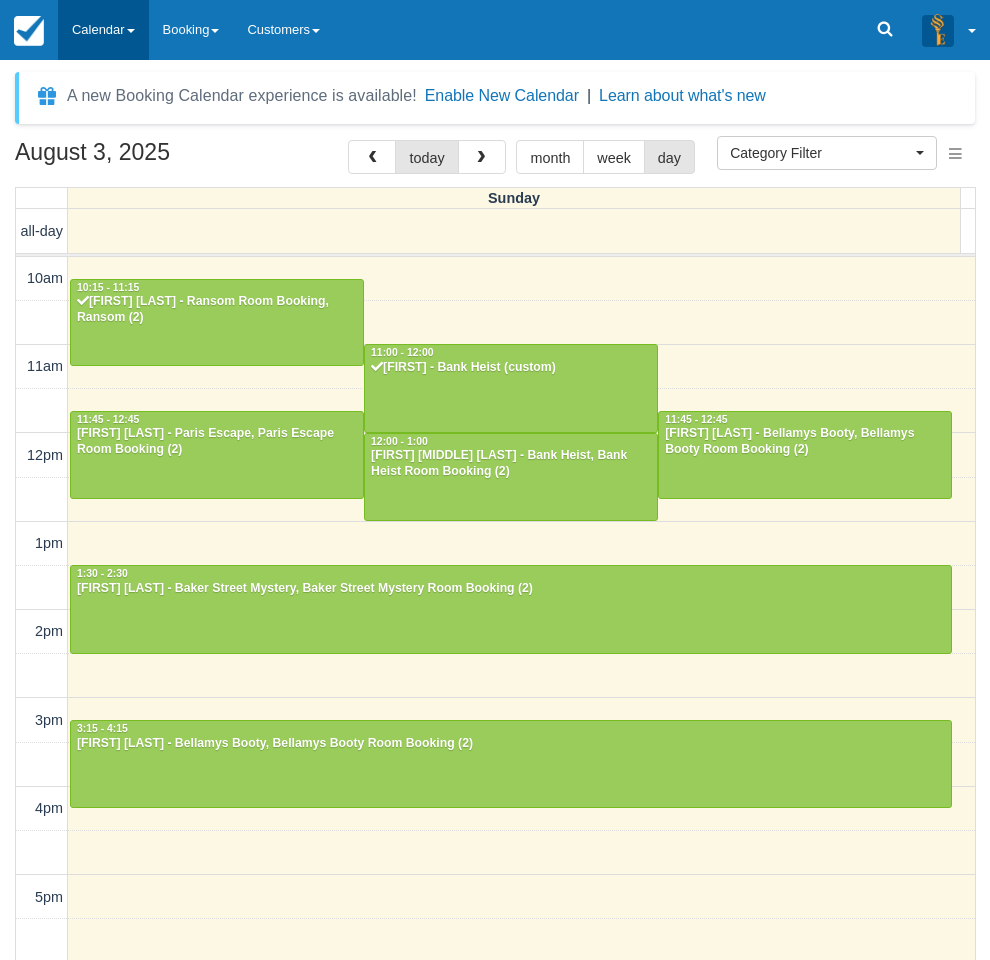 click on "Calendar" at bounding box center [103, 30] 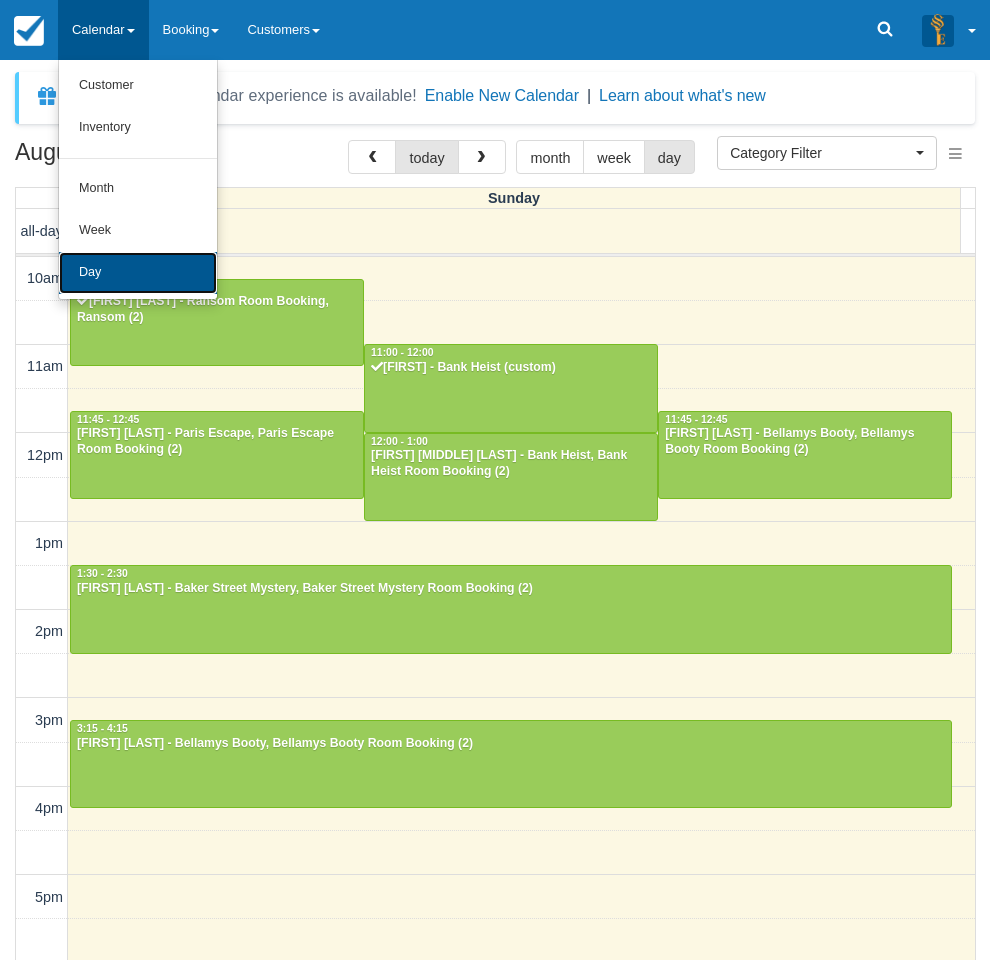 click on "Day" at bounding box center (138, 273) 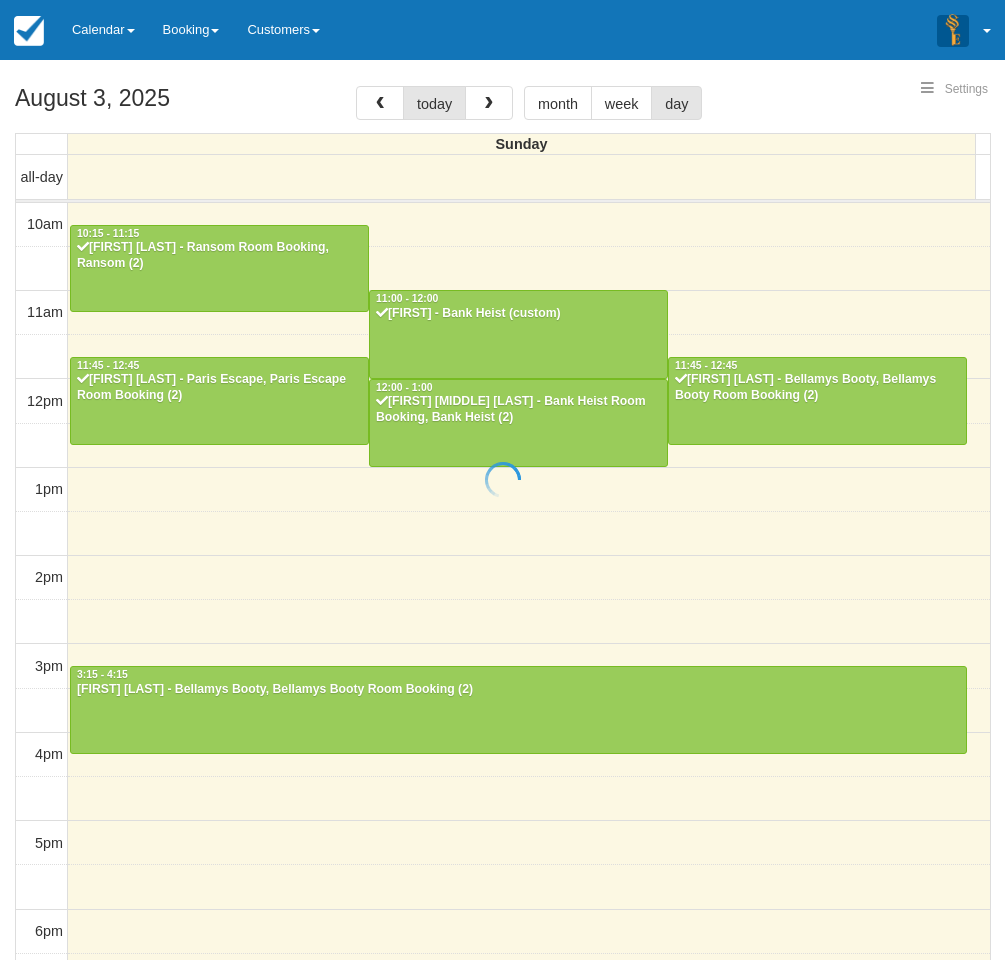 select 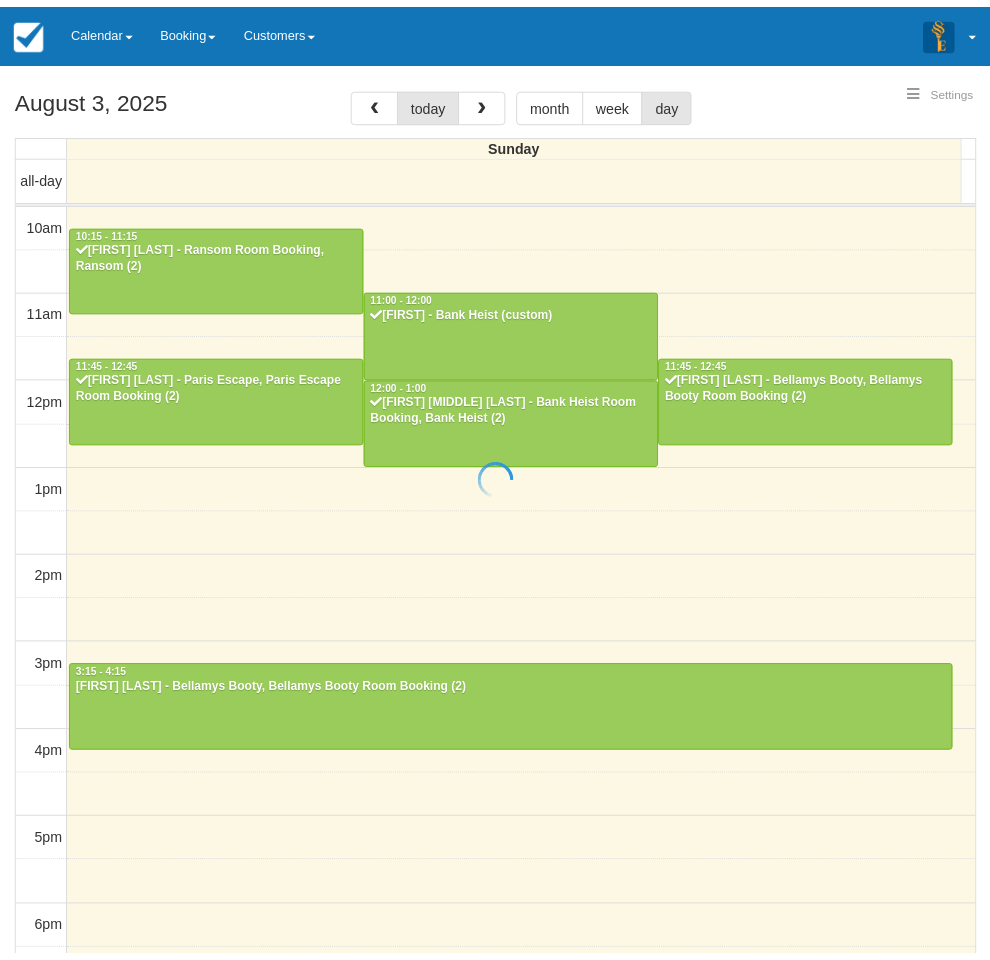 scroll, scrollTop: 0, scrollLeft: 0, axis: both 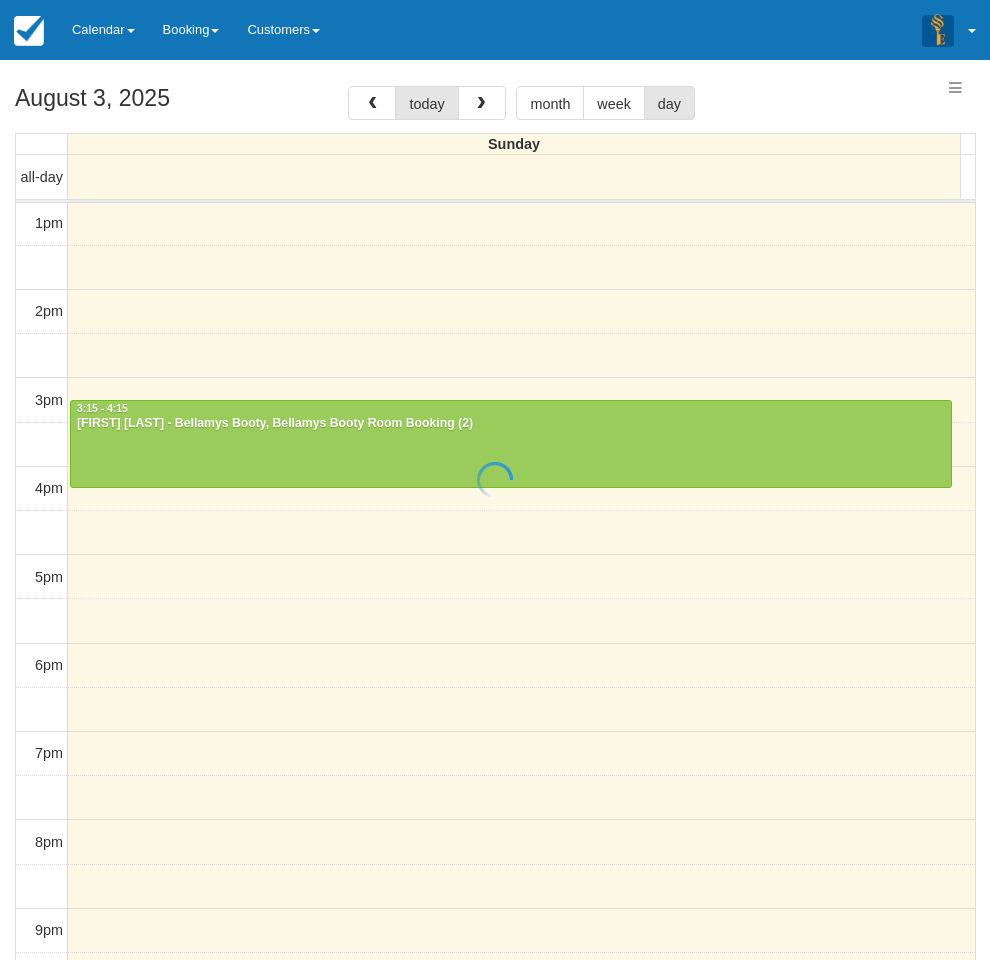 select 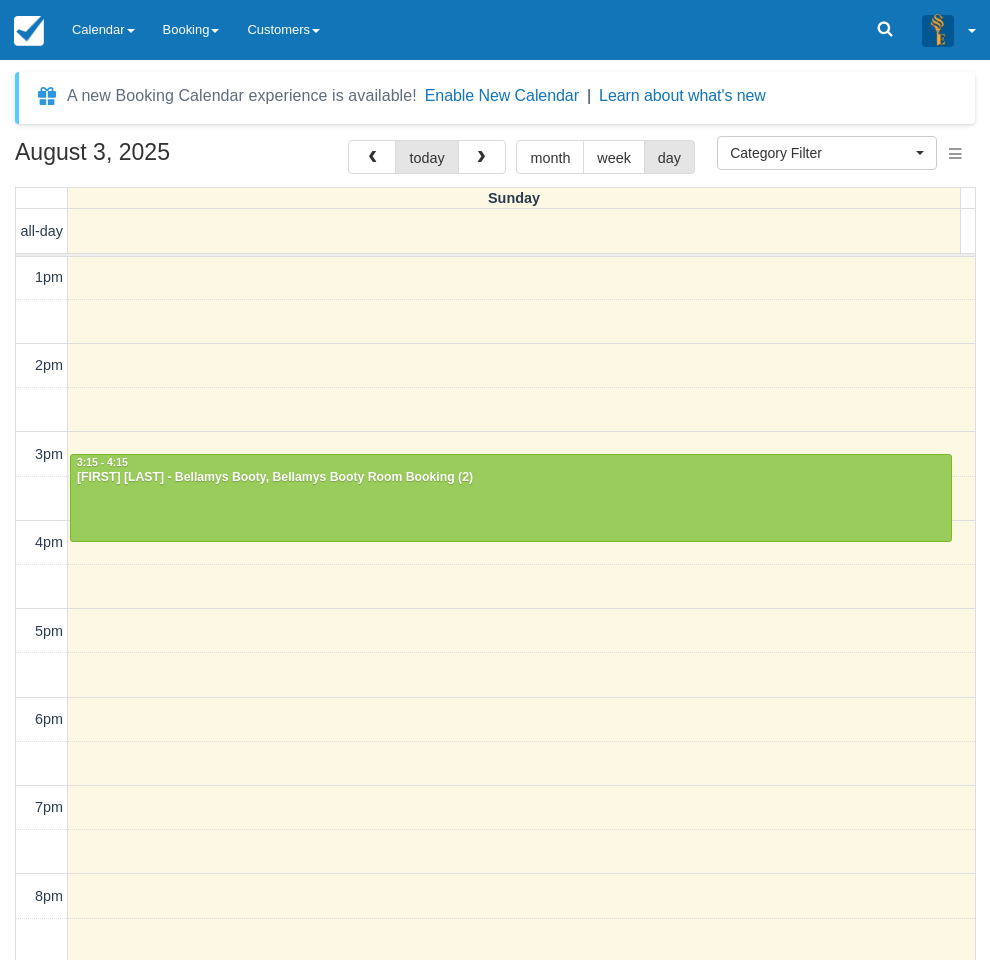 scroll, scrollTop: 0, scrollLeft: 0, axis: both 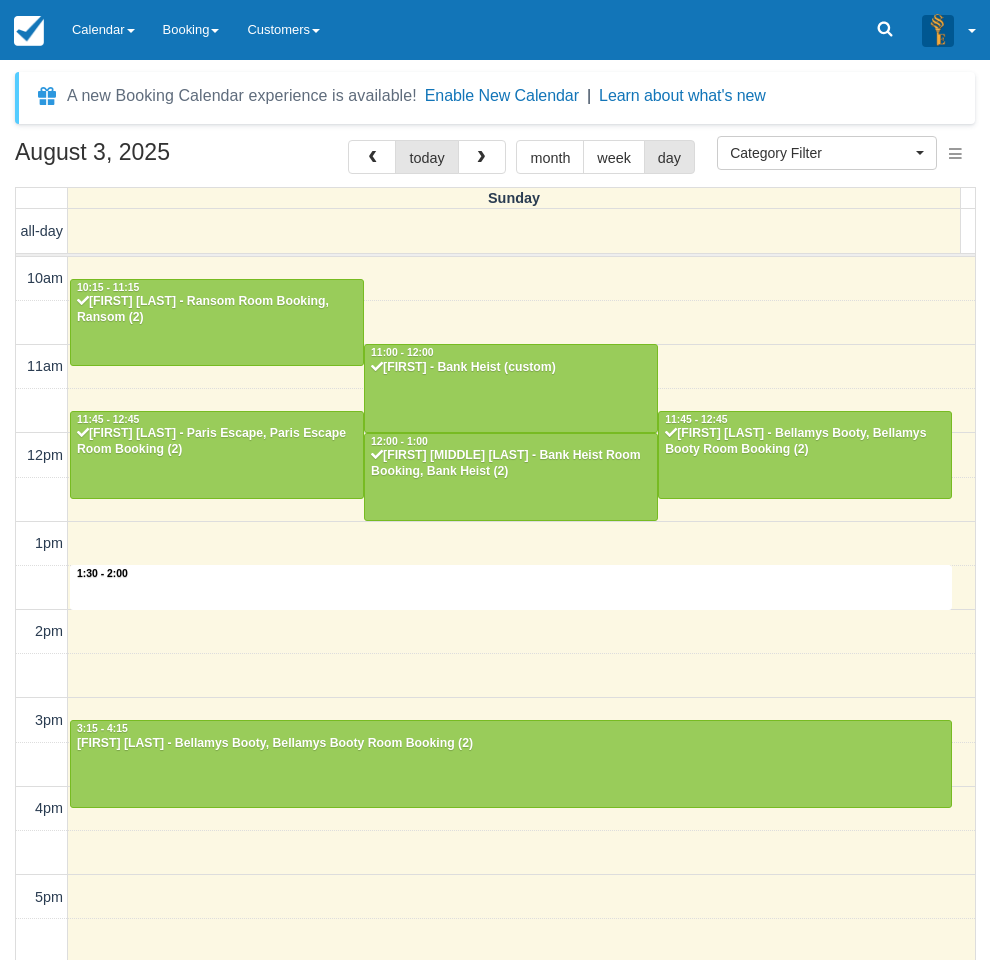 click on "1:30 - 2:00 10:15 - 11:15  [FIRST] [LAST] - Ransom Room Booking, Ransom (2) 11:00 - 12:00  [FIRST] - Bank Heist (custom) 11:45 - 12:45  [FIRST] [LAST] - Paris Escape, Paris Escape Room Booking (2) 11:45 - 12:45  [FIRST] [LAST] - Bellamys Booty, Bellamys Booty Room Booking (2) 12:00 - 1:00  [FIRST] [MIDDLE] [LAST] - Bank Heist Room Booking, Bank Heist (2) 3:15 - 4:15 [FIRST] [LAST] - Bellamys Booty, Bellamys Booty Room Booking (2)" at bounding box center (495, 809) 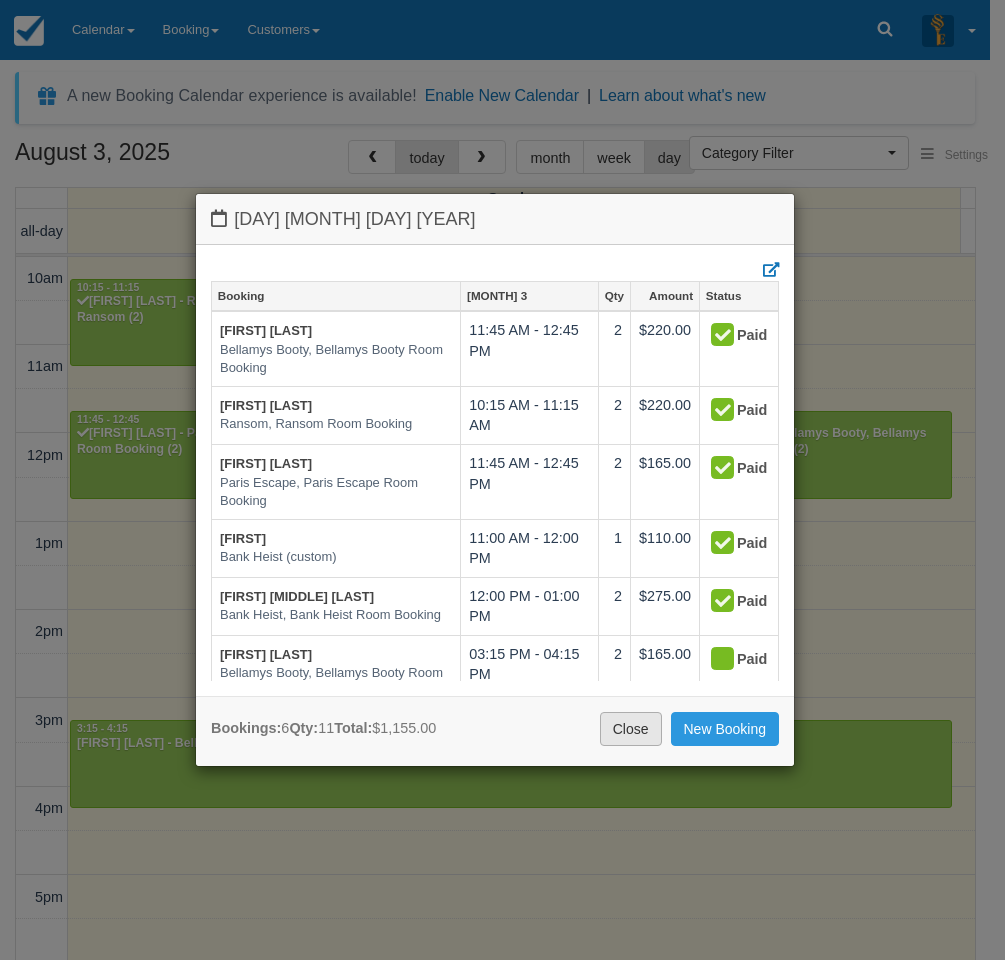click on "Close" at bounding box center [631, 729] 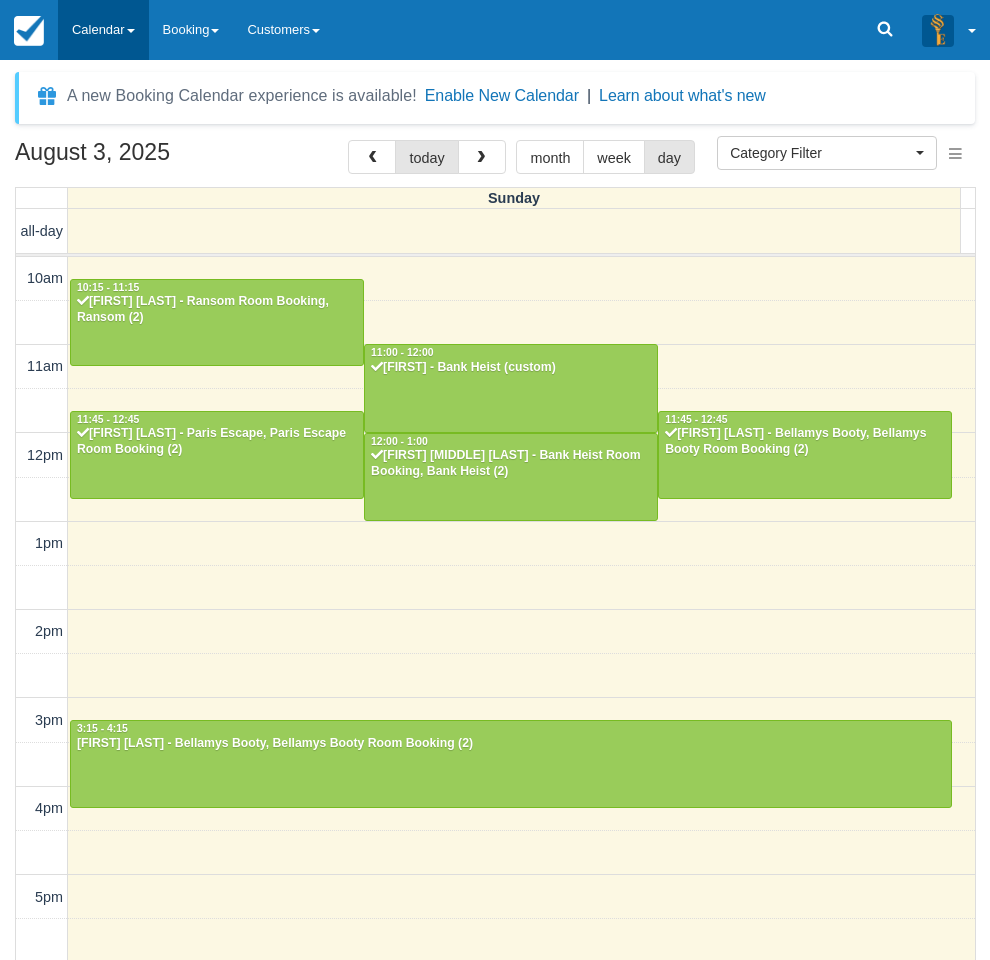 click on "Calendar" at bounding box center (103, 30) 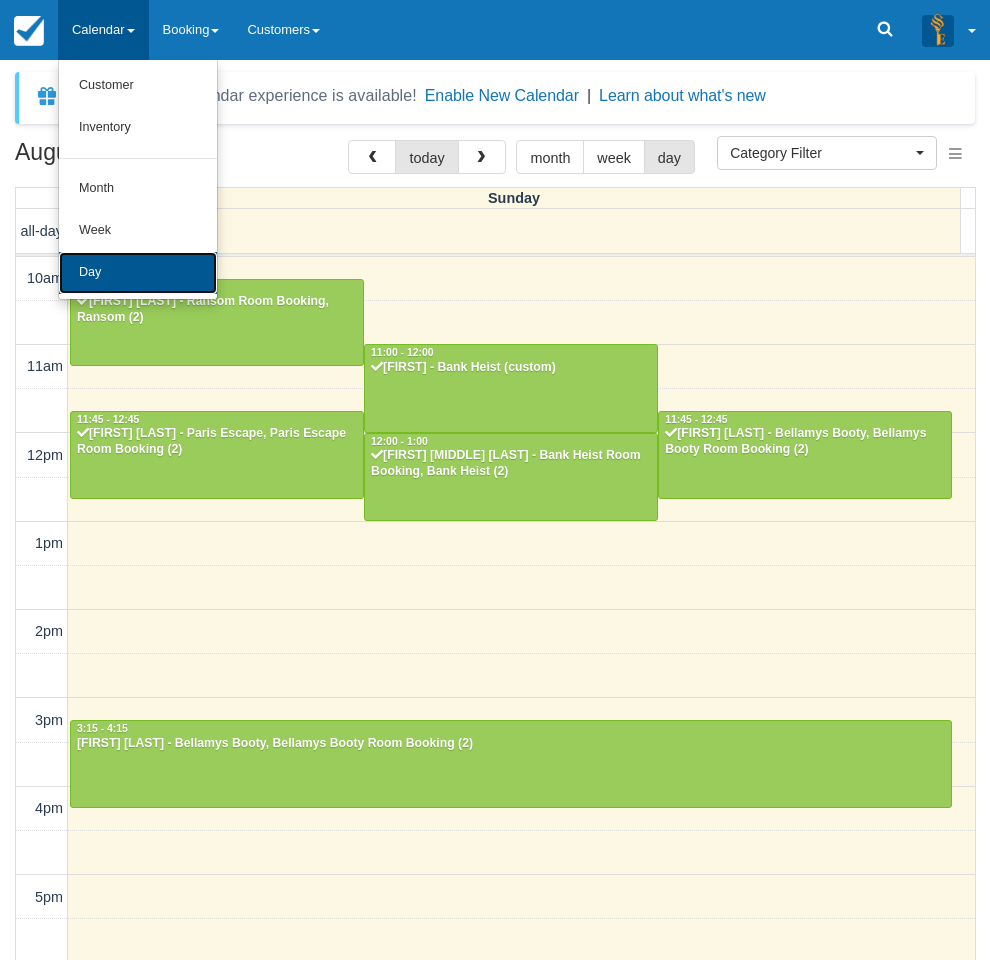 click on "Day" at bounding box center [138, 273] 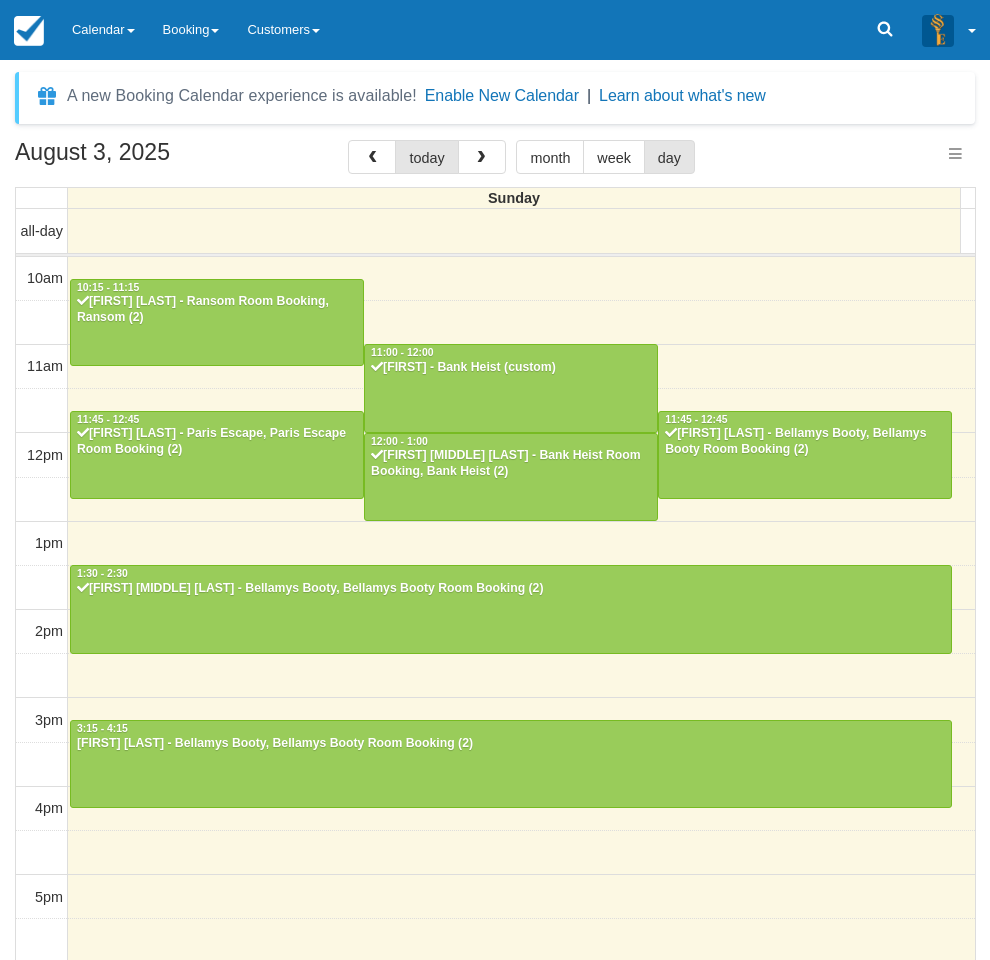select 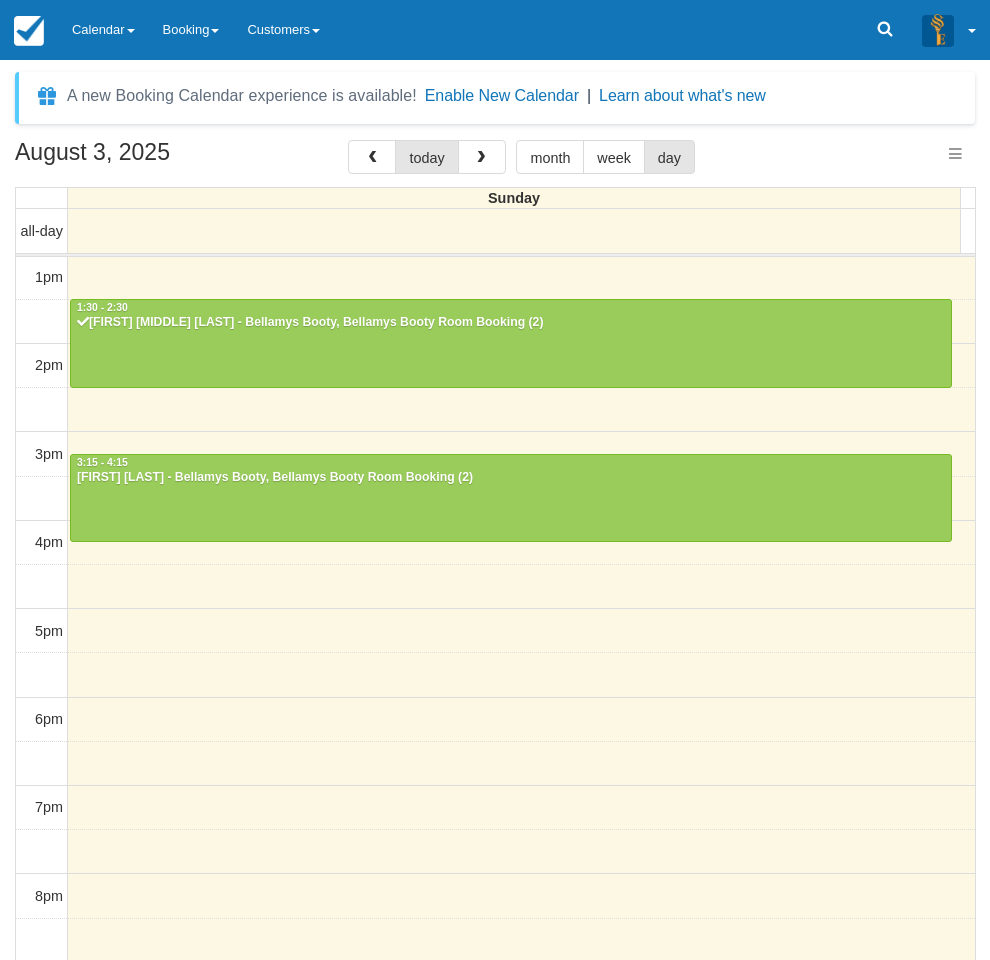 select 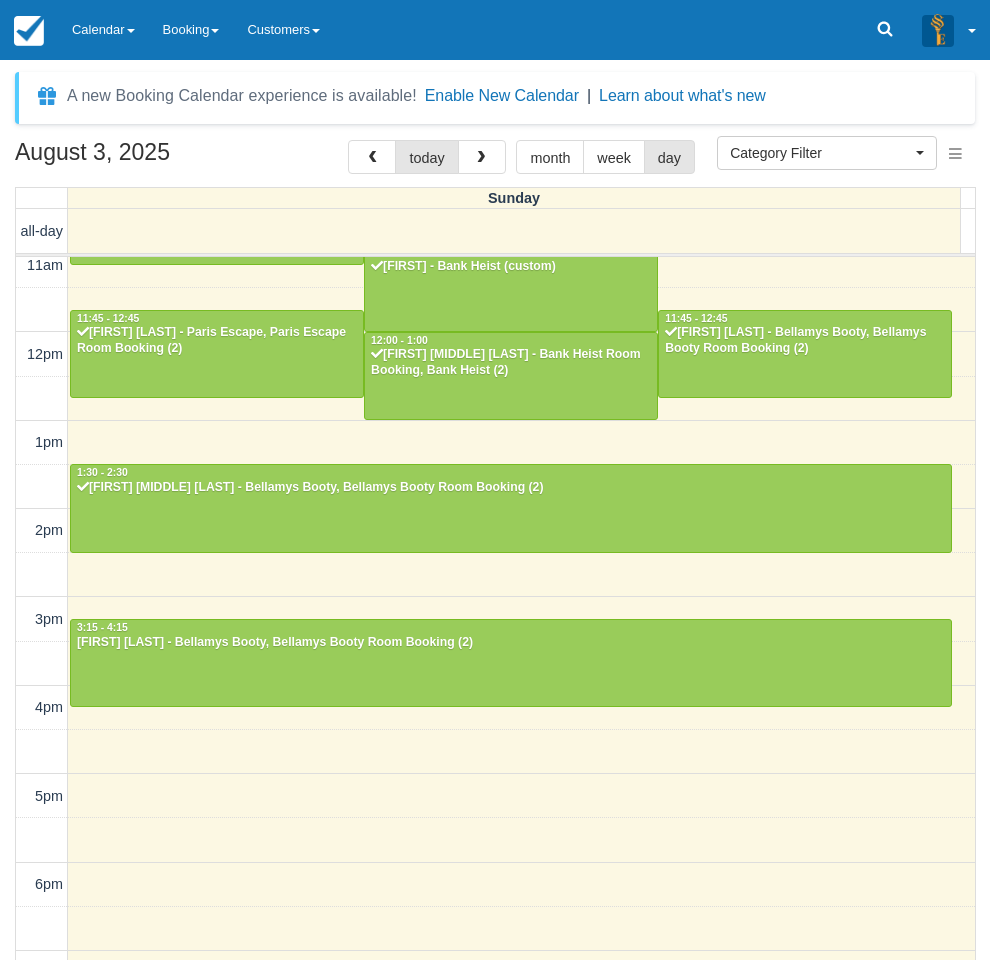 scroll, scrollTop: 0, scrollLeft: 0, axis: both 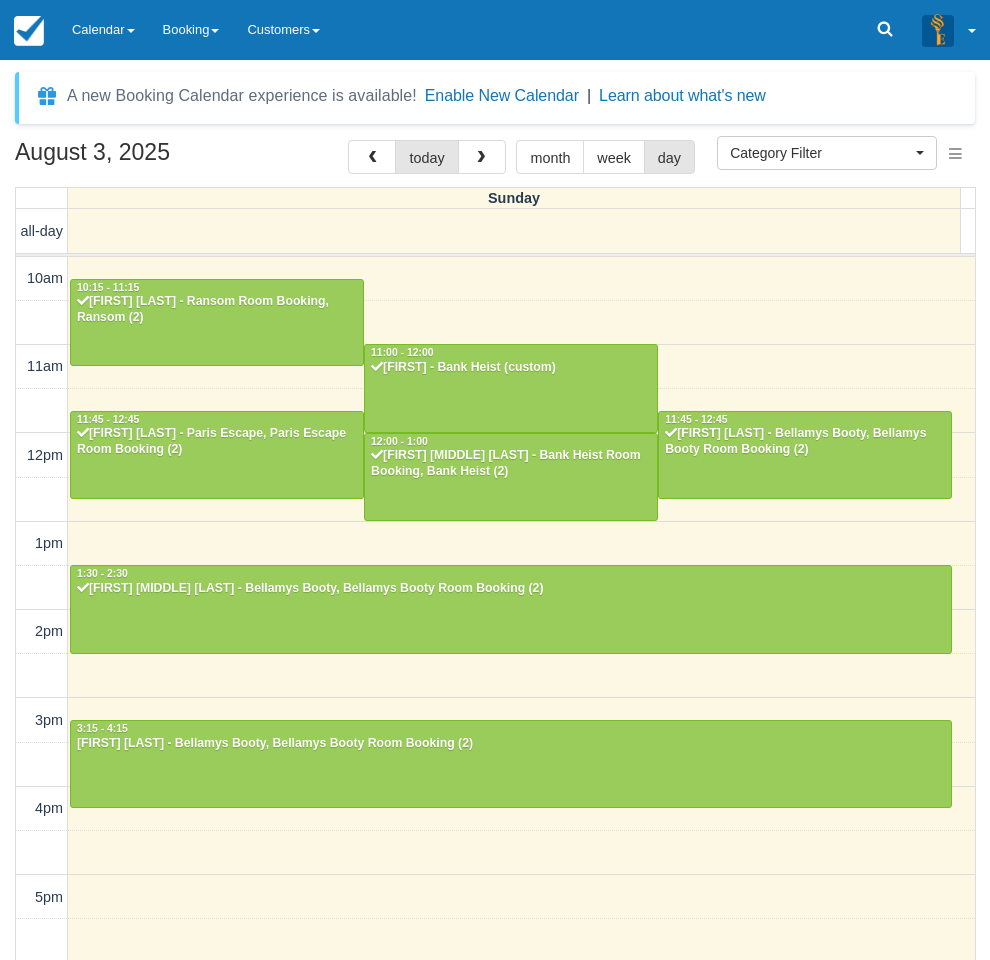 click on "August 3, 2025 today month week day Sunday all-day 10am 11am 12pm 1pm 2pm 3pm 4pm 5pm 6pm 7pm 8pm 9pm 10pm 10:15 - 11:15  Murray Neaves - Ransom Room Booking, Ransom (2) 11:00 - 12:00  Sam - Bank Heist (custom) 11:45 - 12:45  Daniel Kearns - Paris Escape, Paris Escape Room Booking (2) 11:45 - 12:45  Gabby Russell - Bellamys Booty, Bellamys Booty Room Booking (2) 12:00 - 1:00  Peter Amin Antoun Guirguis - Bank Heist Room Booking, Bank Heist (2) 1:30 - 2:30  Peter Amin Antoun Guirguis - Bellamys Booty, Bellamys Booty Room Booking (2) 3:15 - 4:15 Zoe McDonald - Bellamys Booty, Bellamys Booty Room Booking (2)" at bounding box center [495, 579] 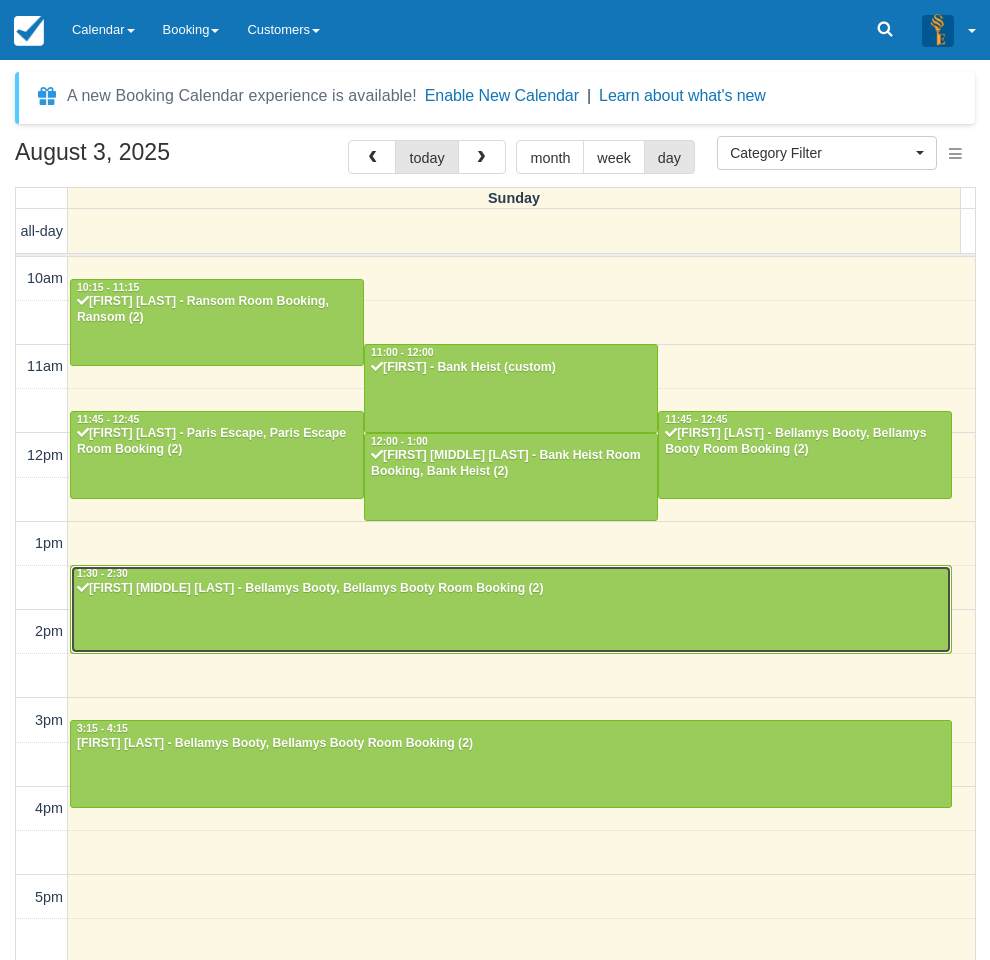 click at bounding box center (511, 609) 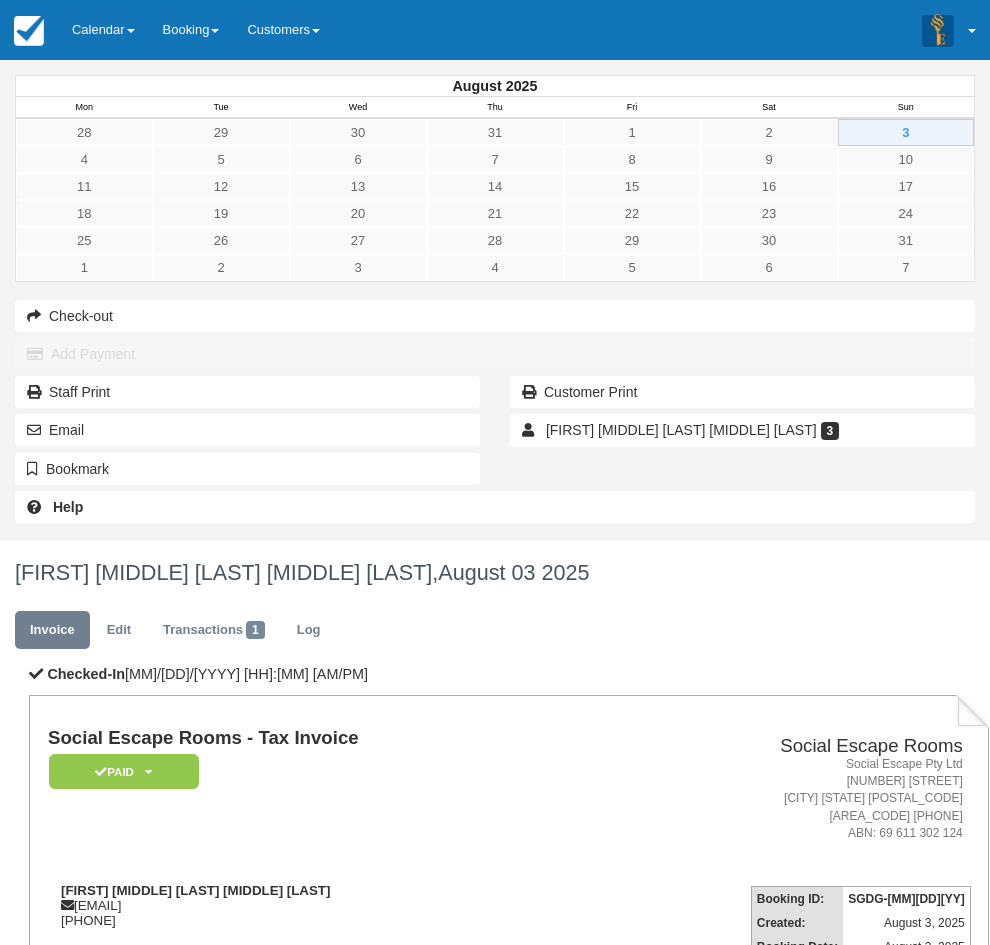 scroll, scrollTop: 0, scrollLeft: 0, axis: both 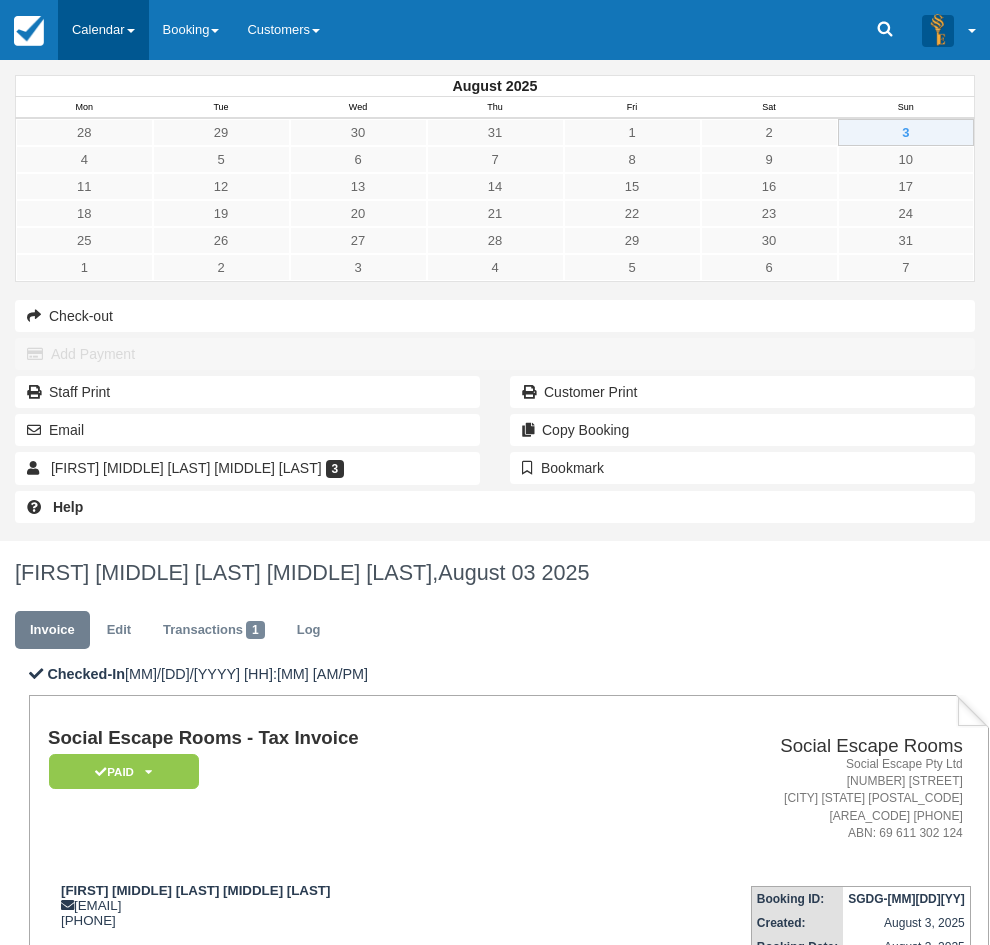 click on "Calendar" at bounding box center [103, 30] 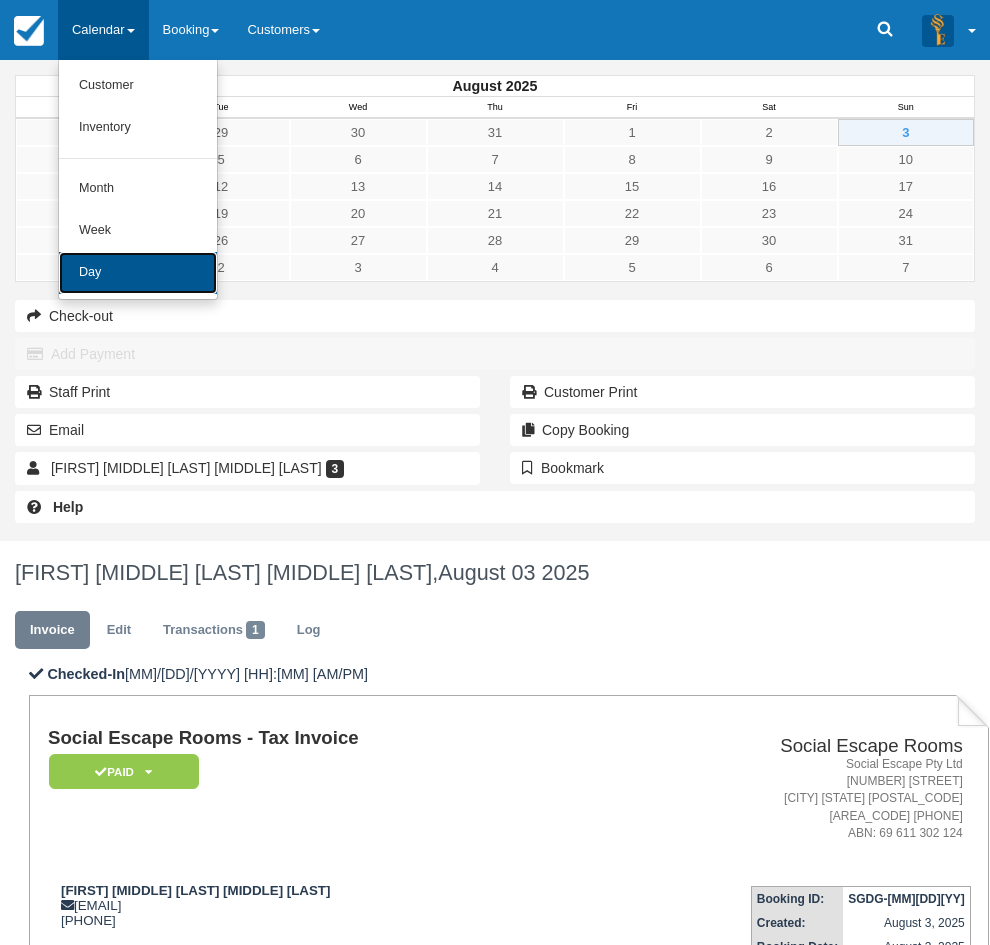 click on "Day" at bounding box center [138, 273] 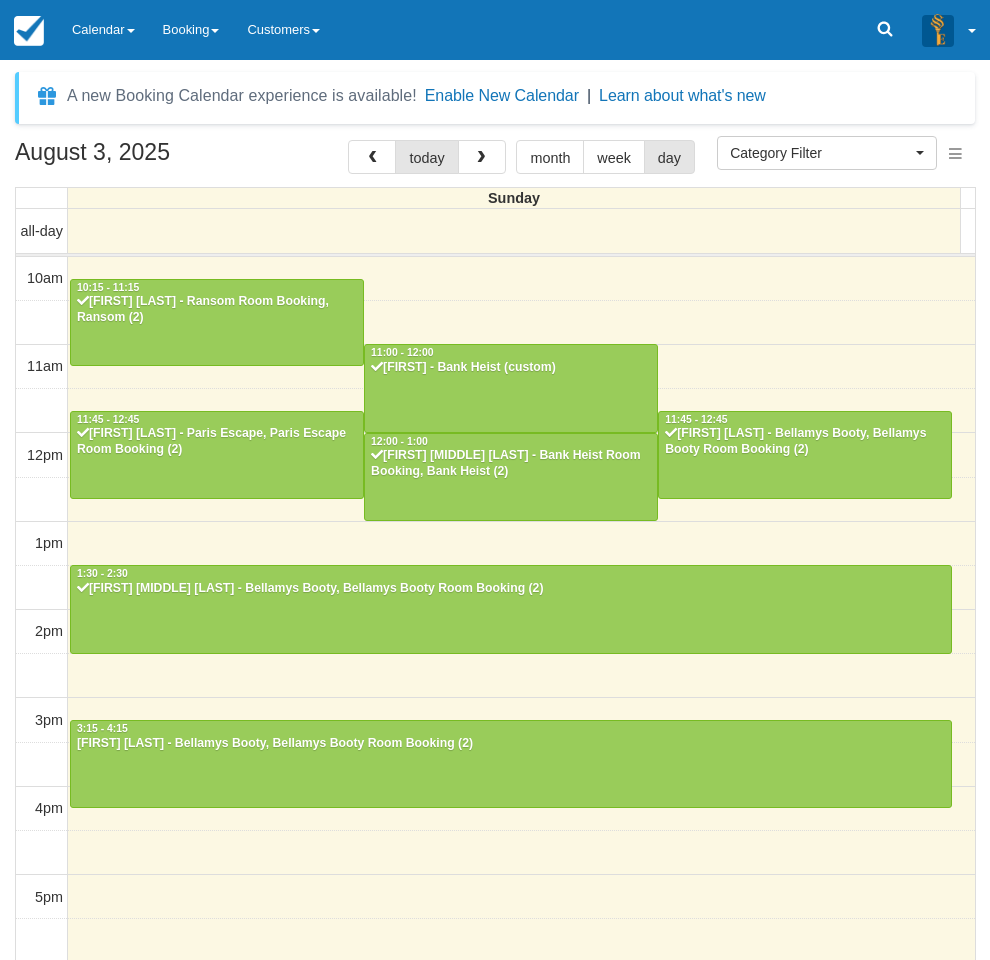 select 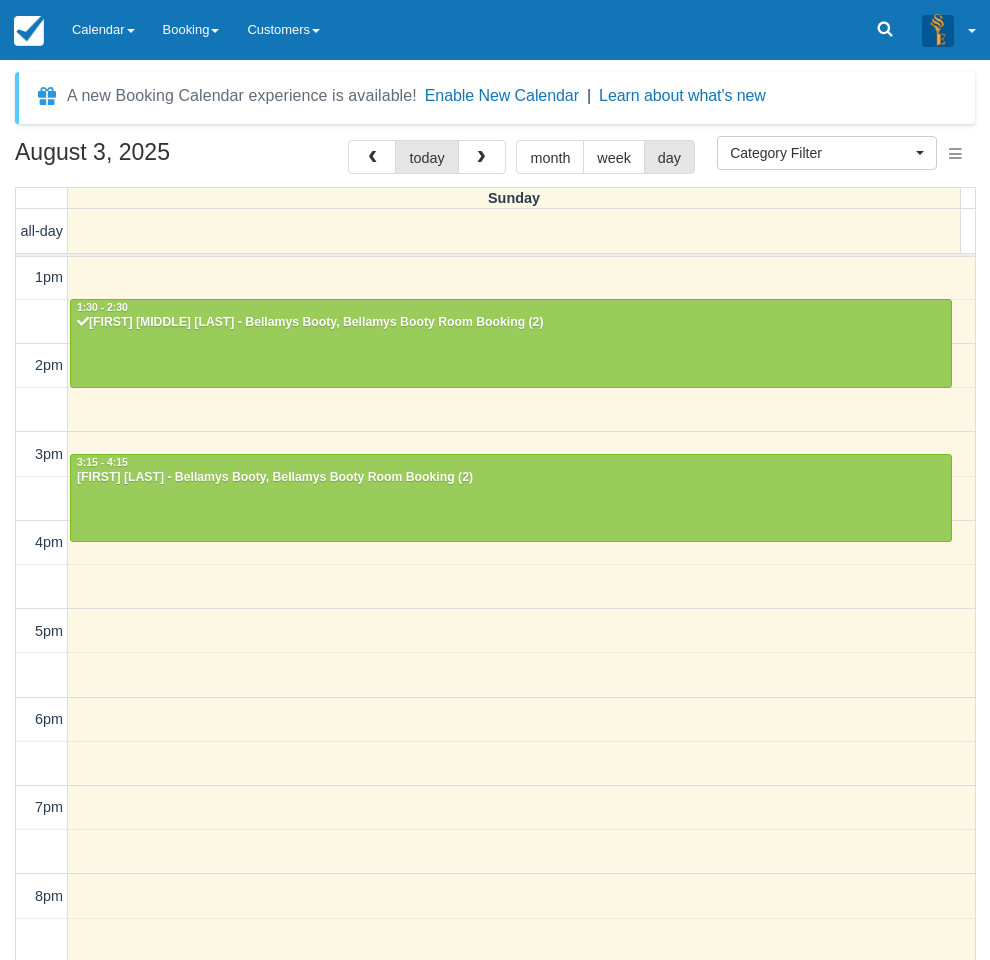 click on "10am 11am 12pm 1pm 2pm 3pm 4pm 5pm 6pm 7pm 8pm 9pm 10pm 10:15 - 11:15  [FIRST] [LAST] - Ransom Room Booking, Ransom (2) 11:00 - 12:00  [FIRST] - Bank Heist (custom) 11:45 - 12:45  [FIRST] [LAST] - Paris Escape, Paris Escape Room Booking (2) 11:45 - 12:45  [FIRST] [LAST] - Bellamys Booty, Bellamys Booty Room Booking (2) 12:00 - 1:00  [FIRST] [MIDDLE] [LAST] - Bank Heist Room Booking, Bank Heist (2) 1:30 - 2:30  [FIRST] [MIDDLE] [LAST] - Bellamys Booty, Bellamys Booty Room Booking (2) 3:15 - 4:15 [FIRST] [LAST] - Bellamys Booty, Bellamys Booty Room Booking (2)" at bounding box center [495, 543] 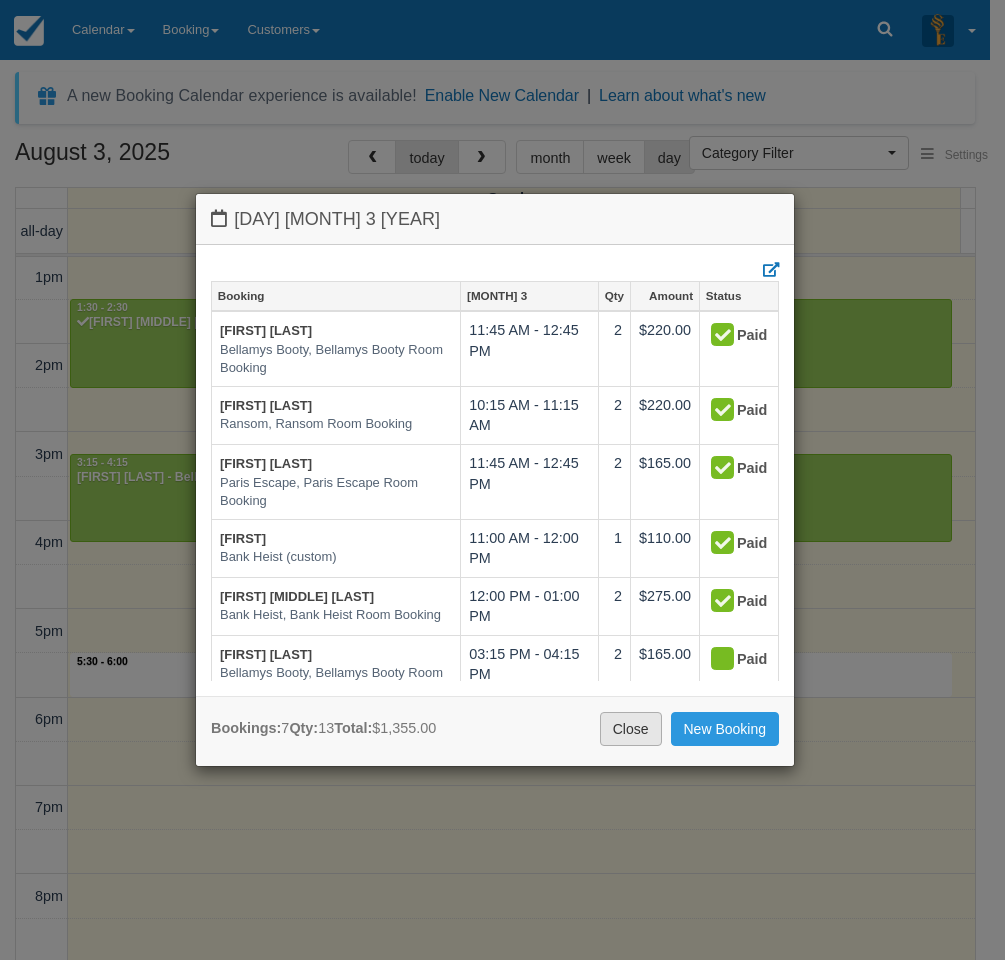 click on "Close" at bounding box center (631, 729) 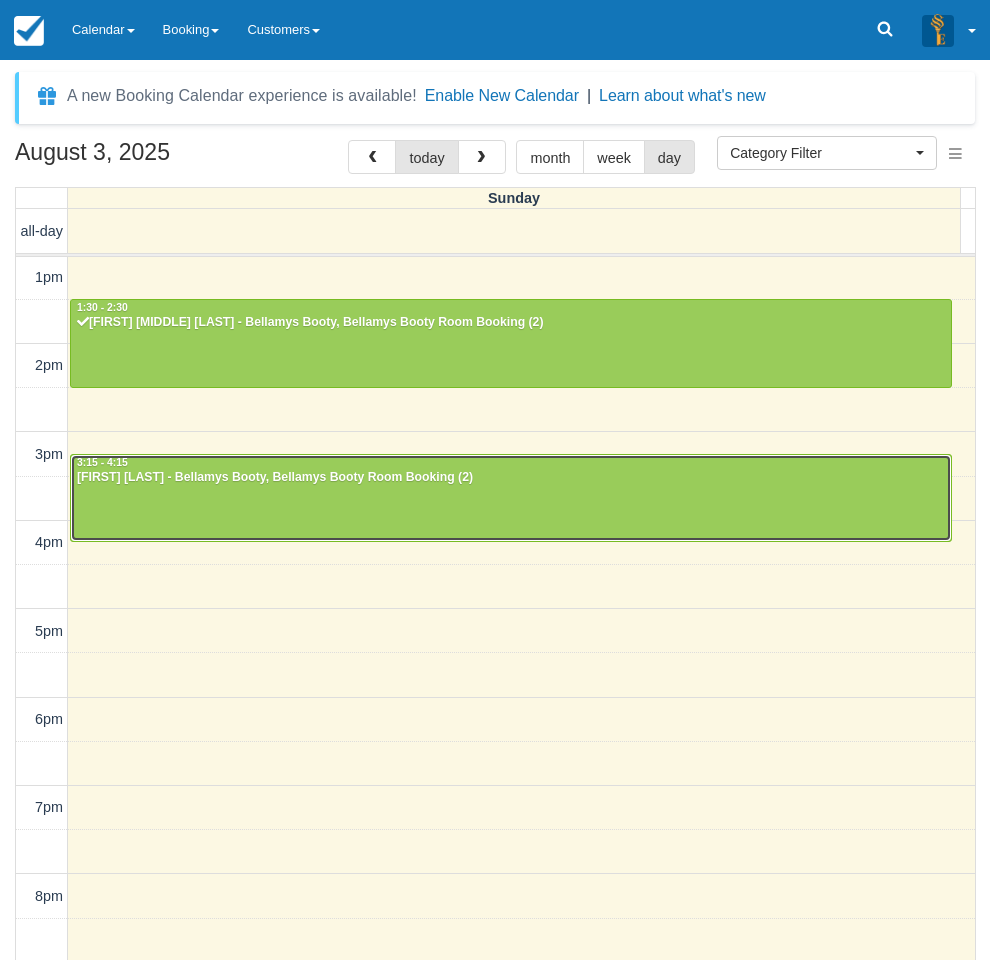 click at bounding box center (511, 498) 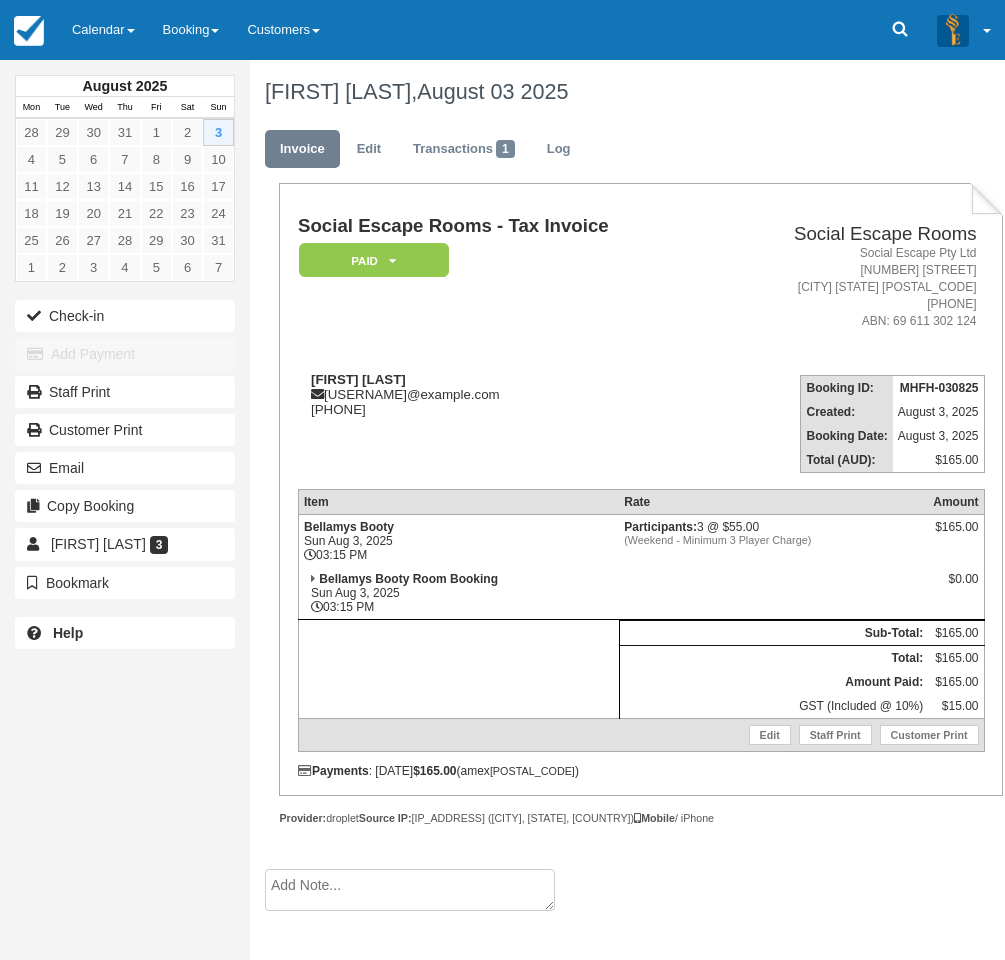 scroll, scrollTop: 0, scrollLeft: 0, axis: both 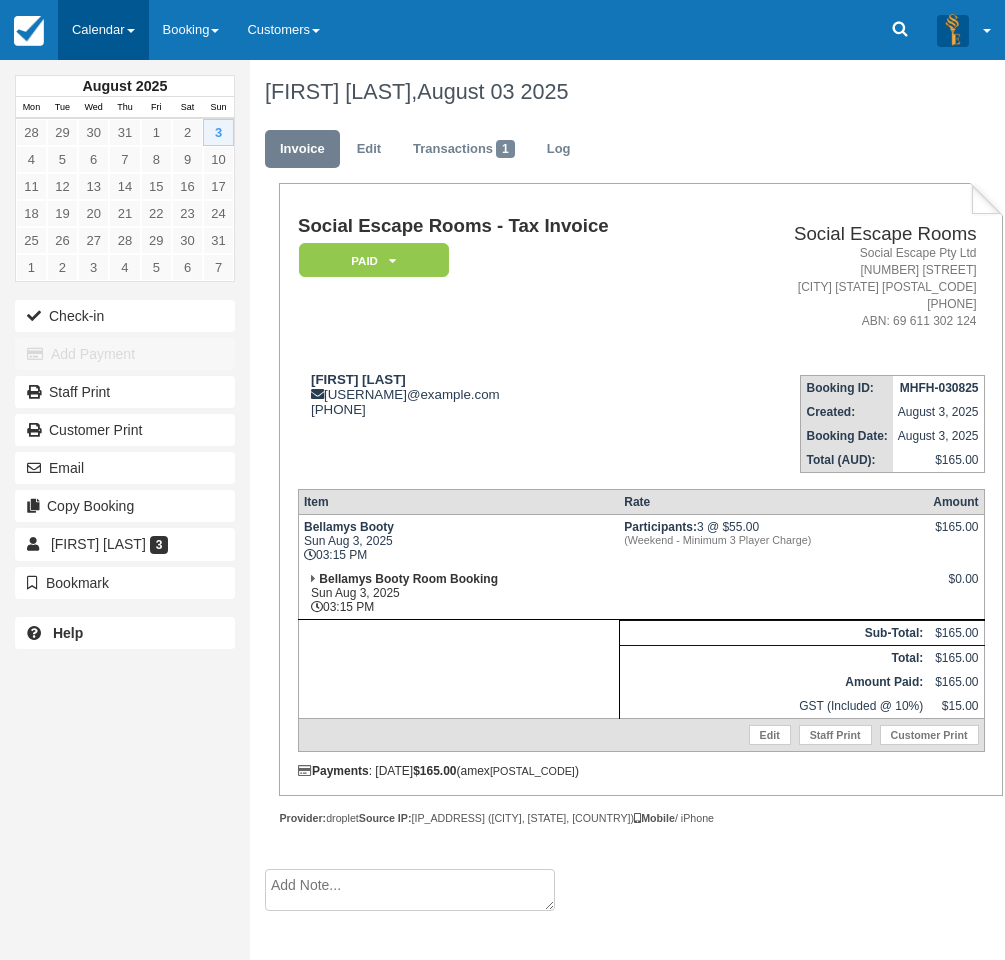 click on "Calendar" at bounding box center (103, 30) 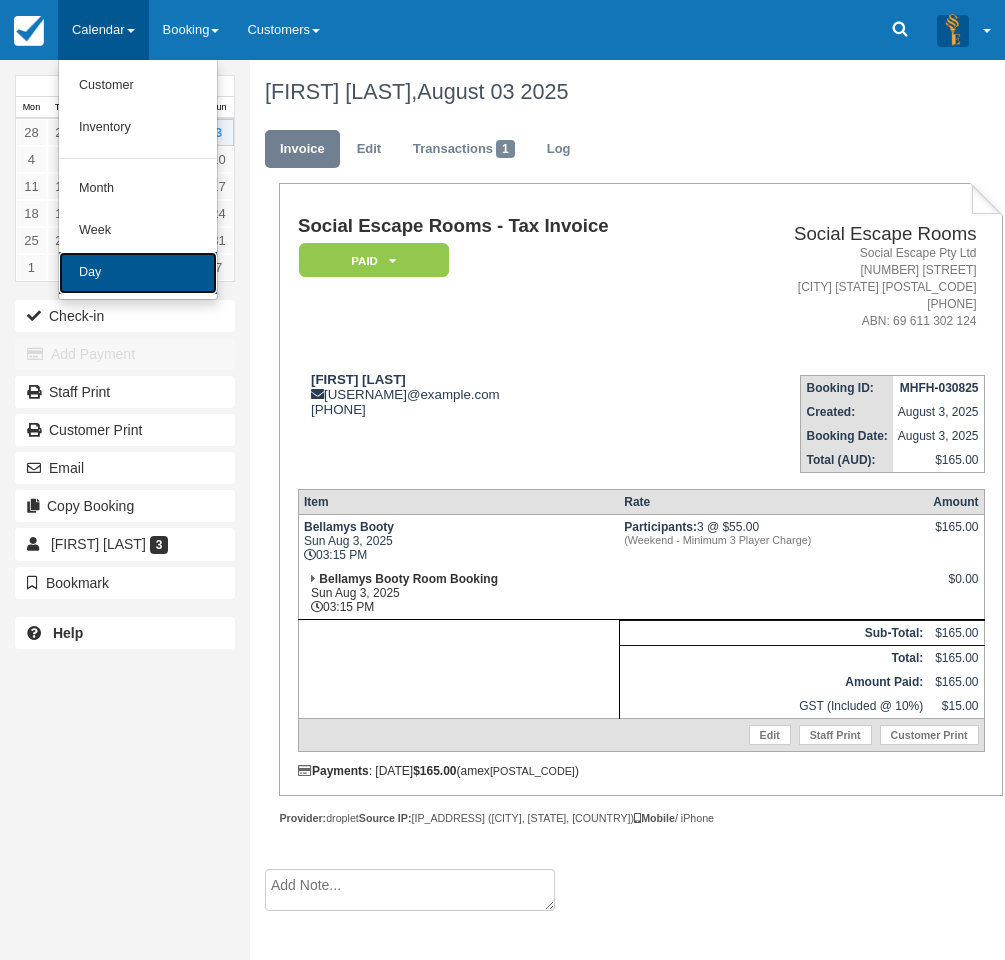 click on "Day" at bounding box center [138, 273] 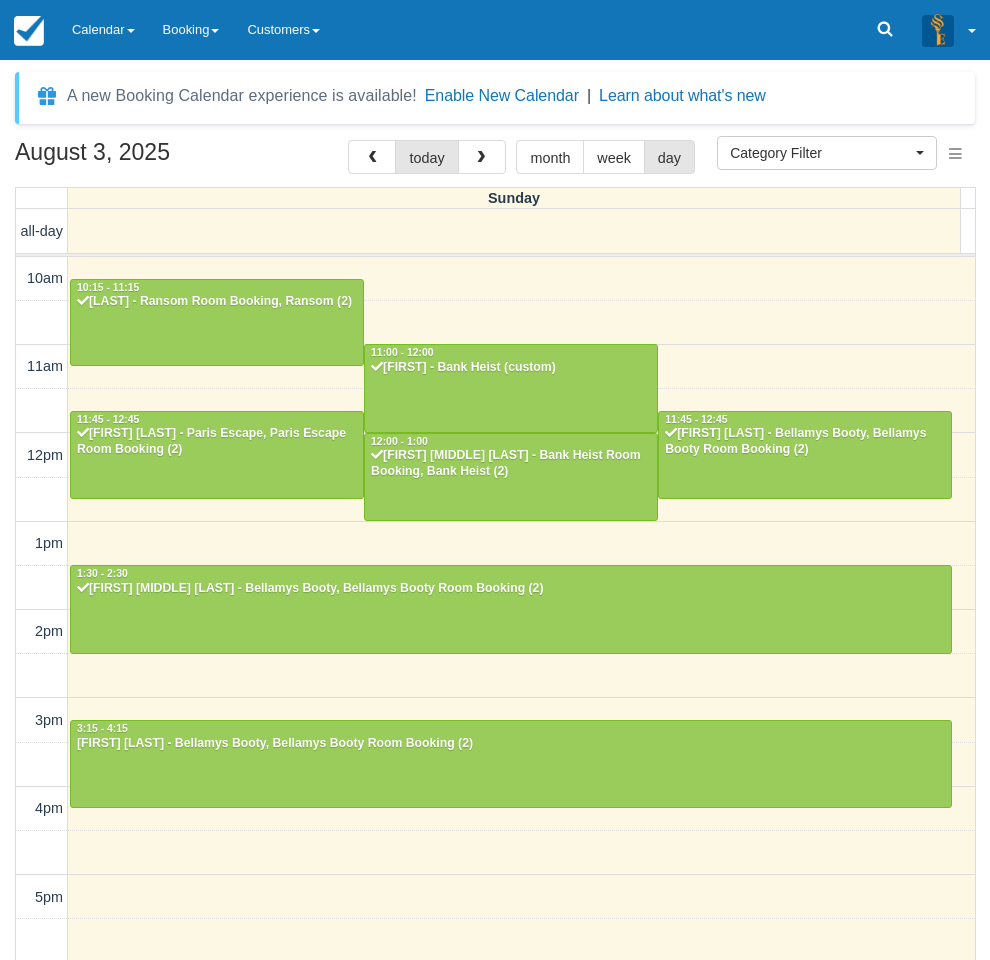 select 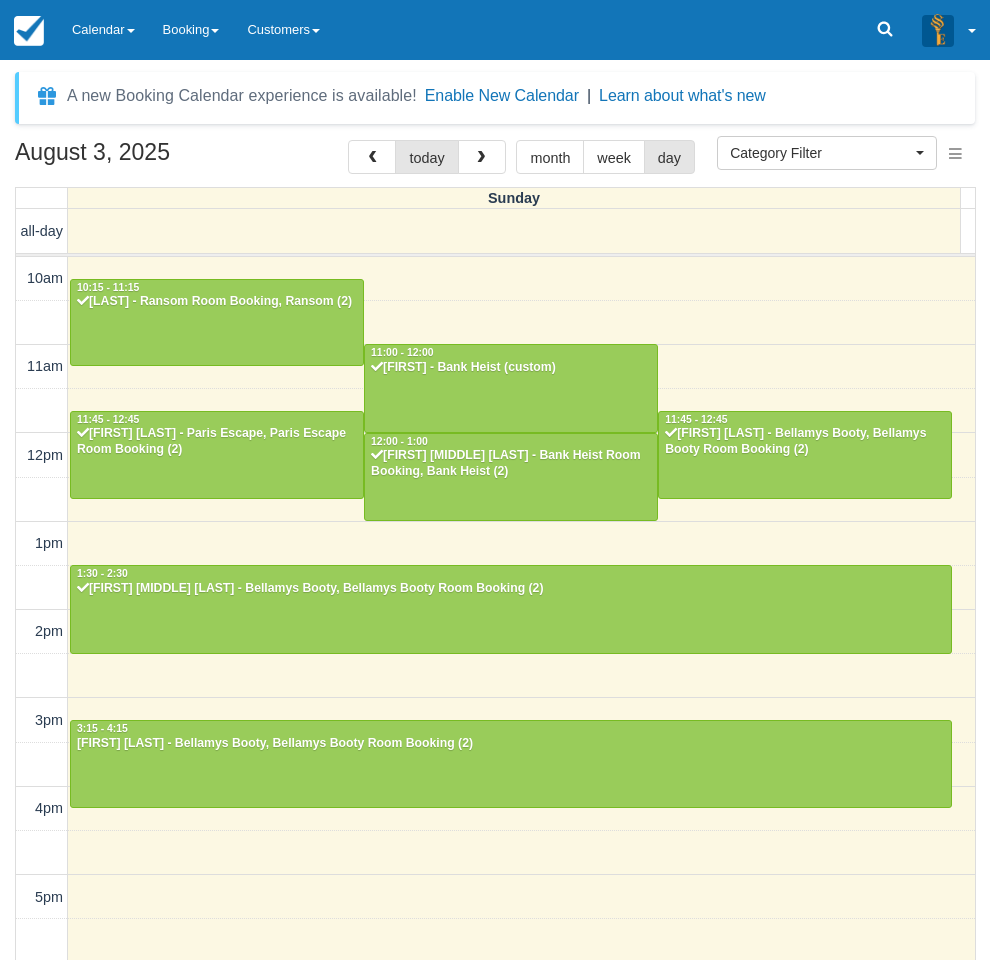 scroll, scrollTop: 0, scrollLeft: 0, axis: both 